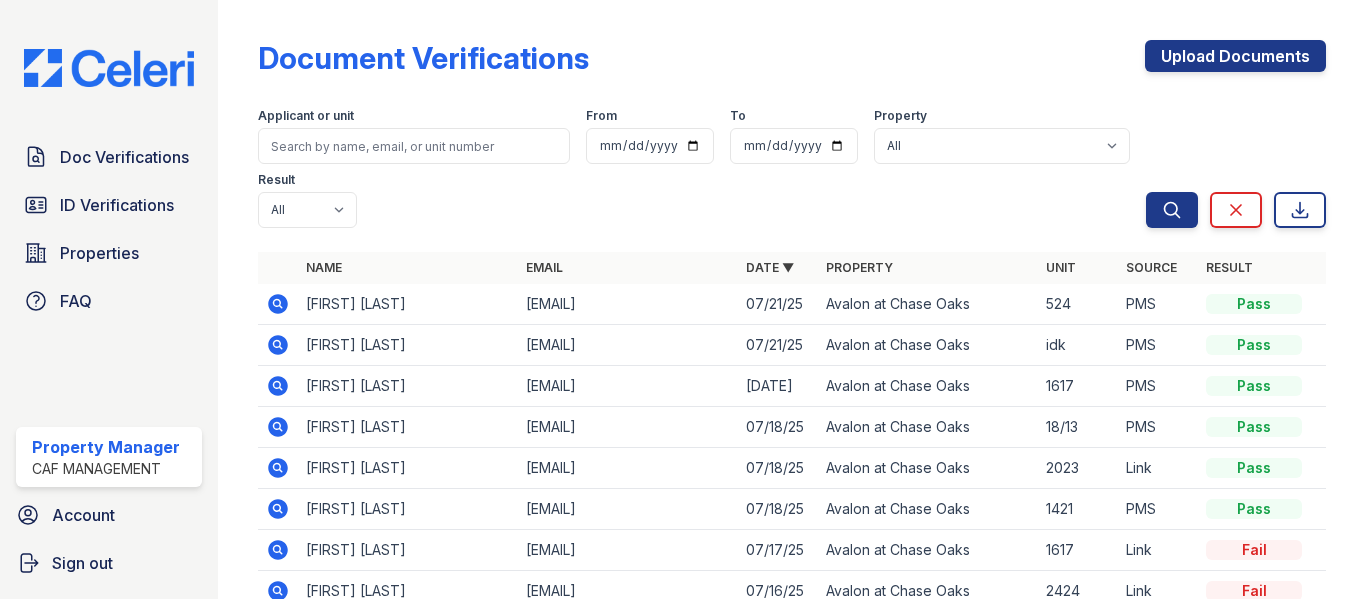 scroll, scrollTop: 0, scrollLeft: 0, axis: both 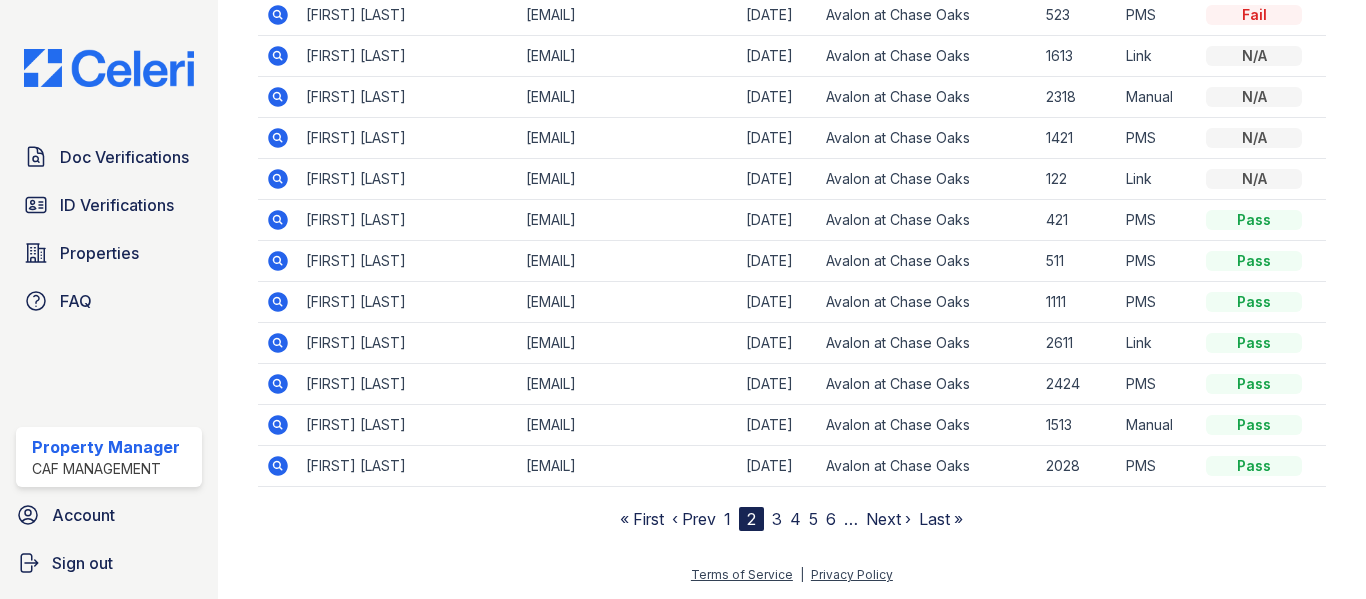 click on "1" at bounding box center [727, 519] 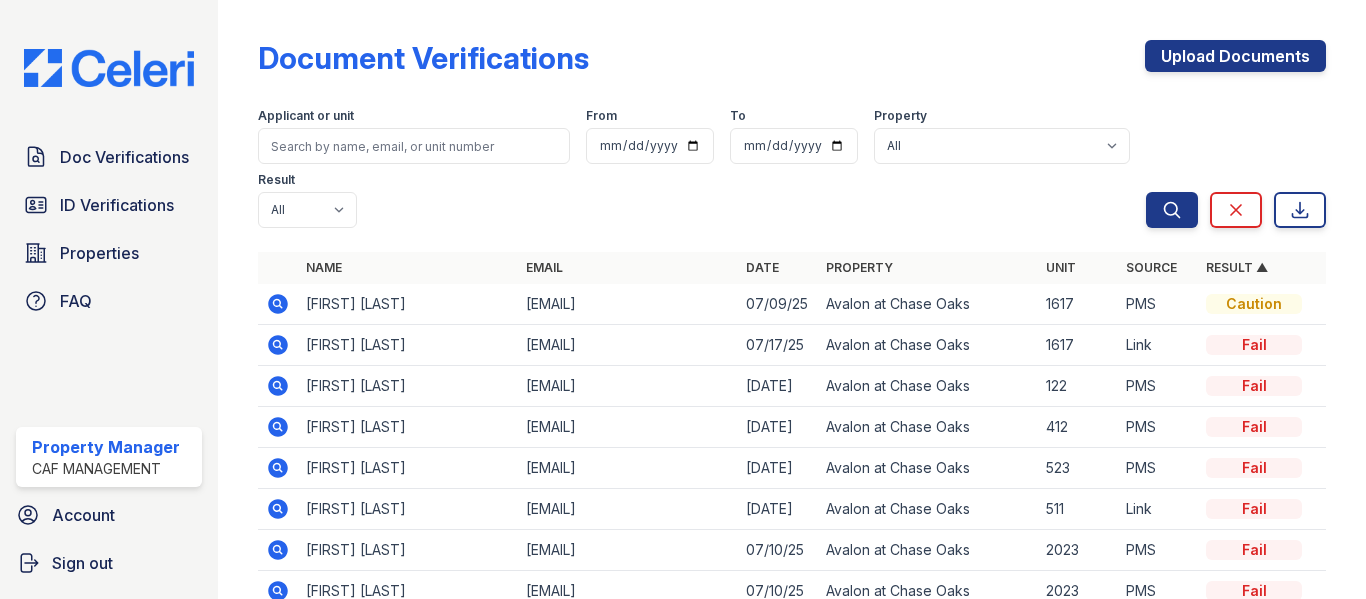 scroll, scrollTop: 100, scrollLeft: 0, axis: vertical 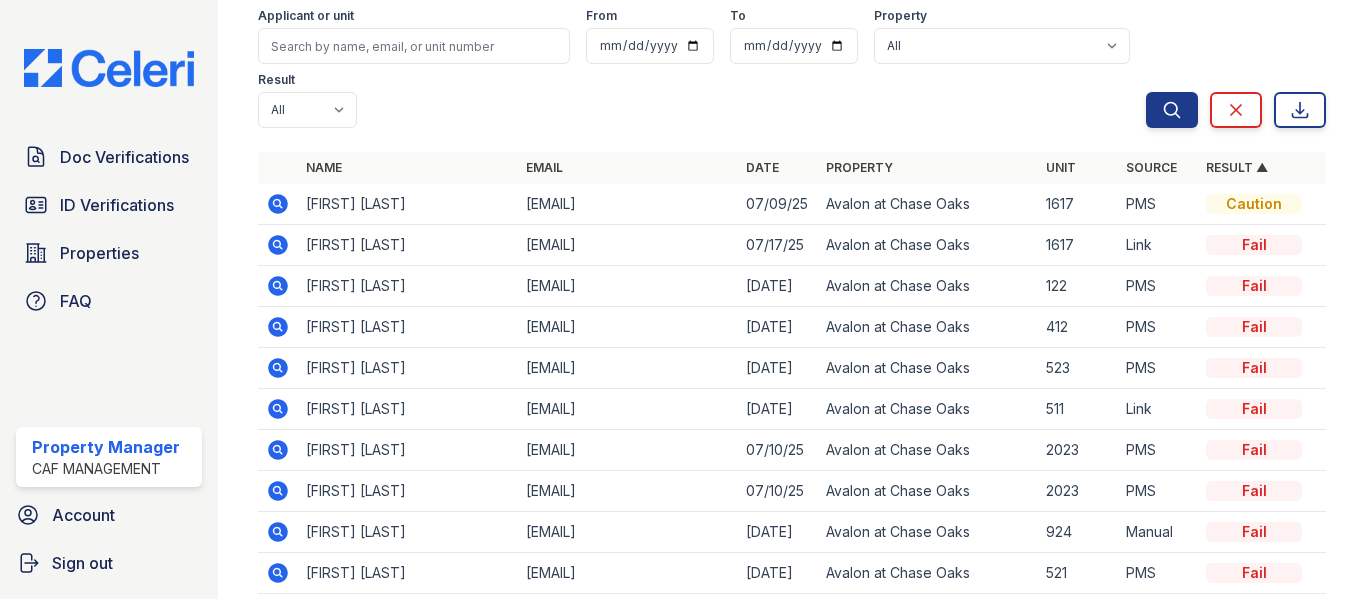 click 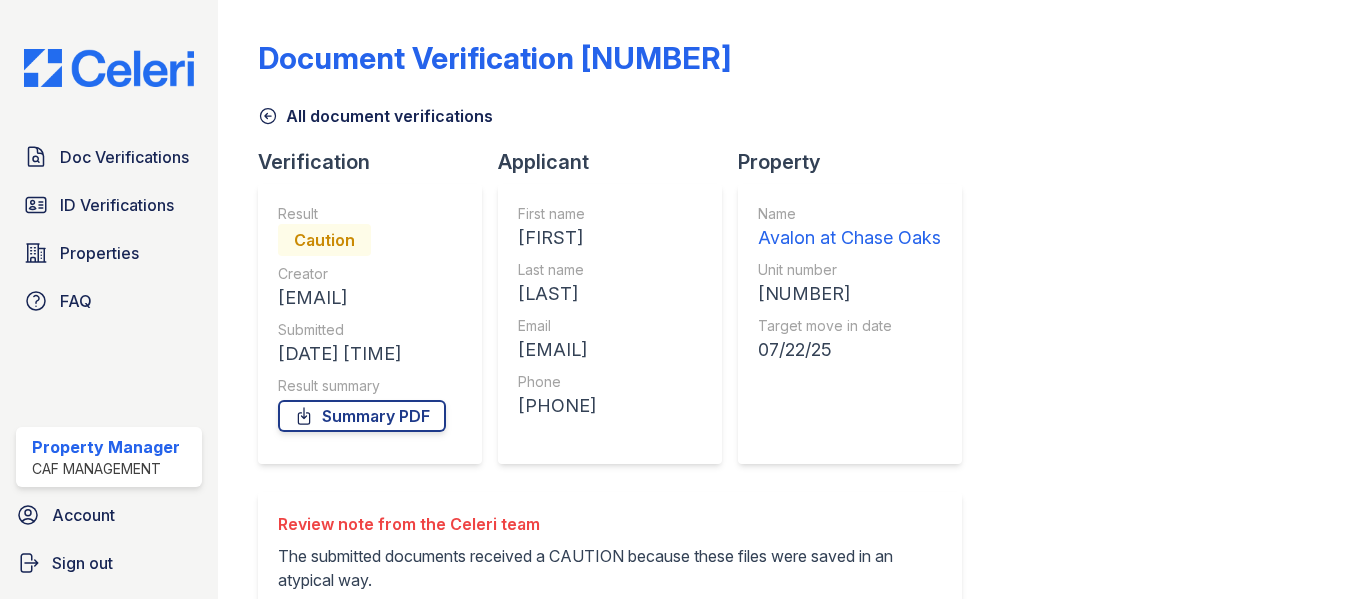 scroll, scrollTop: 0, scrollLeft: 0, axis: both 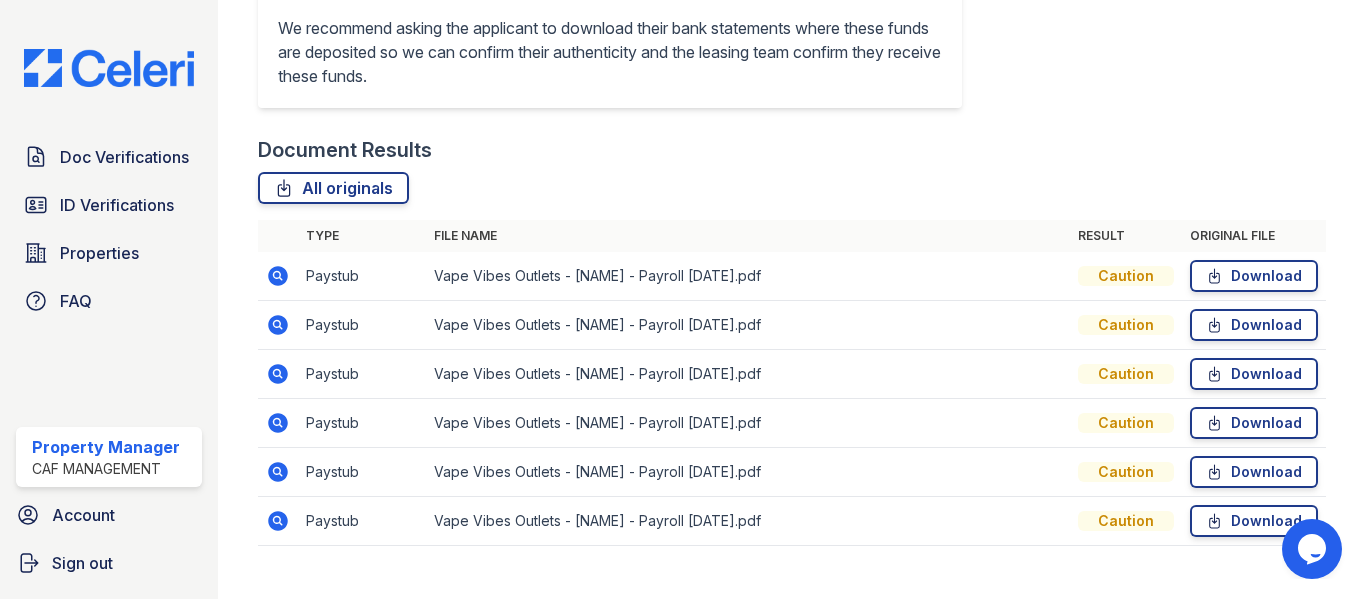click 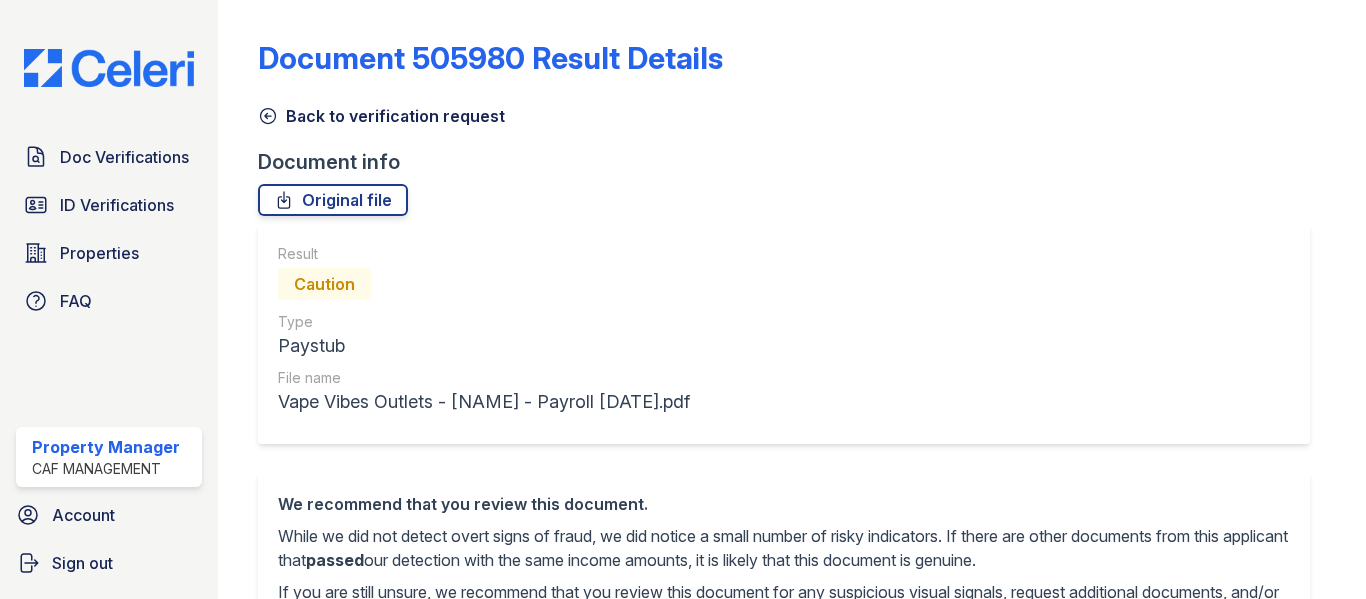 scroll, scrollTop: 0, scrollLeft: 0, axis: both 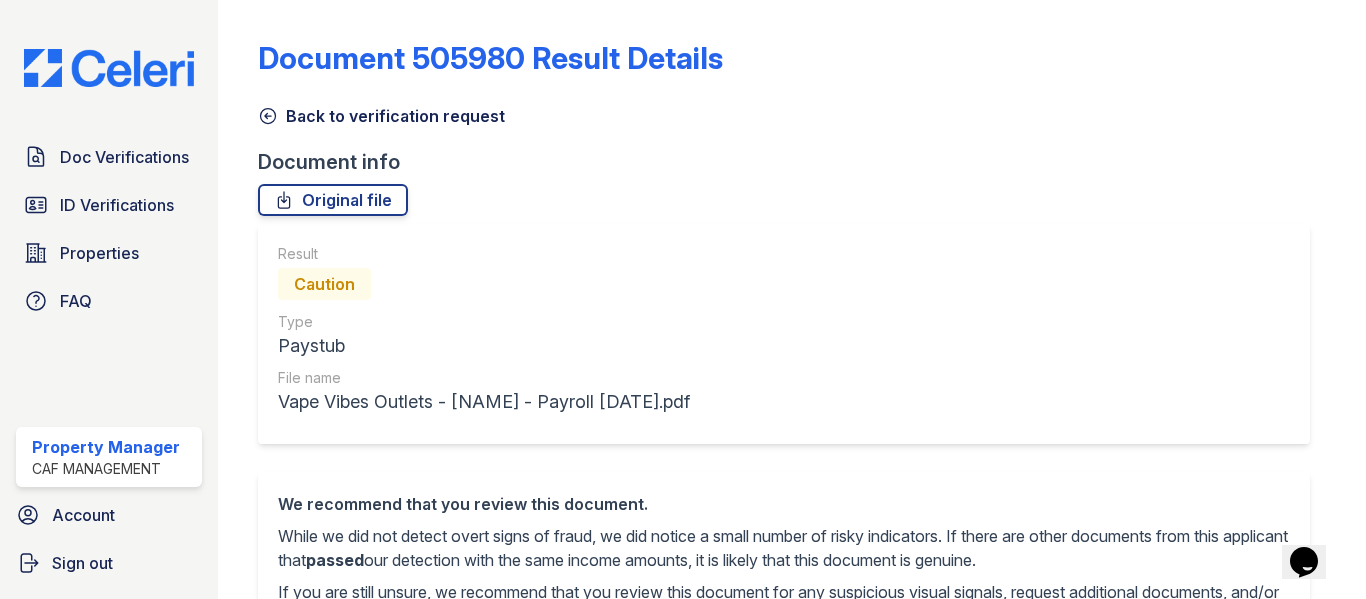 click 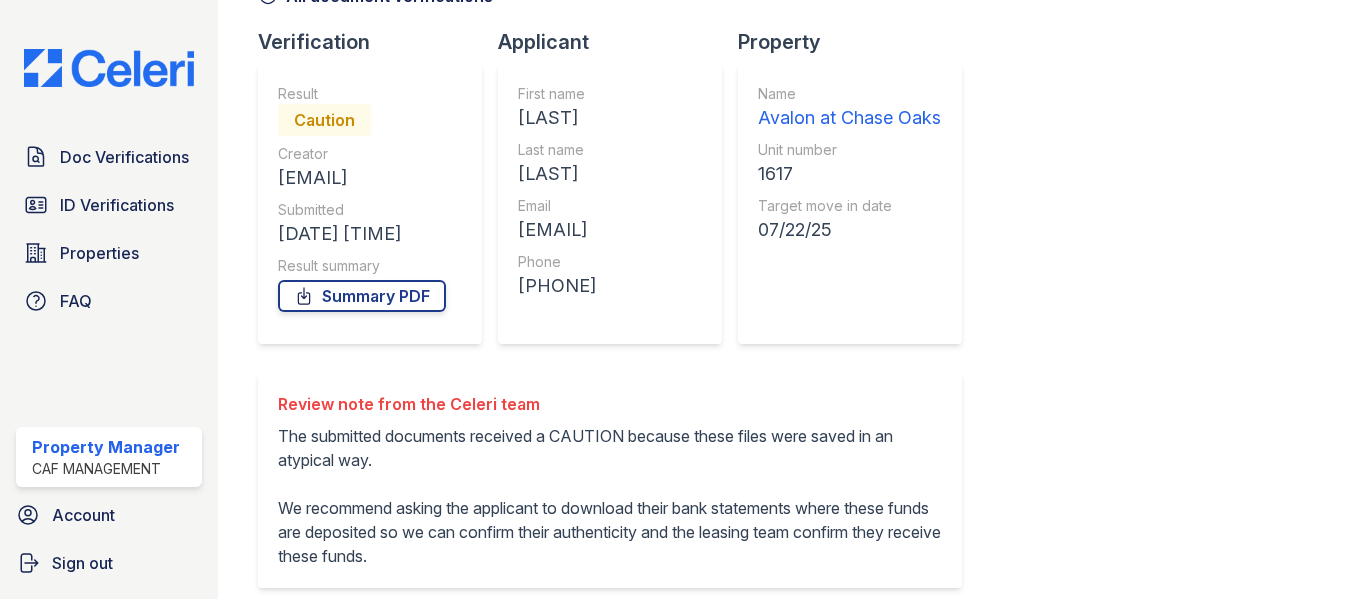 scroll, scrollTop: 0, scrollLeft: 0, axis: both 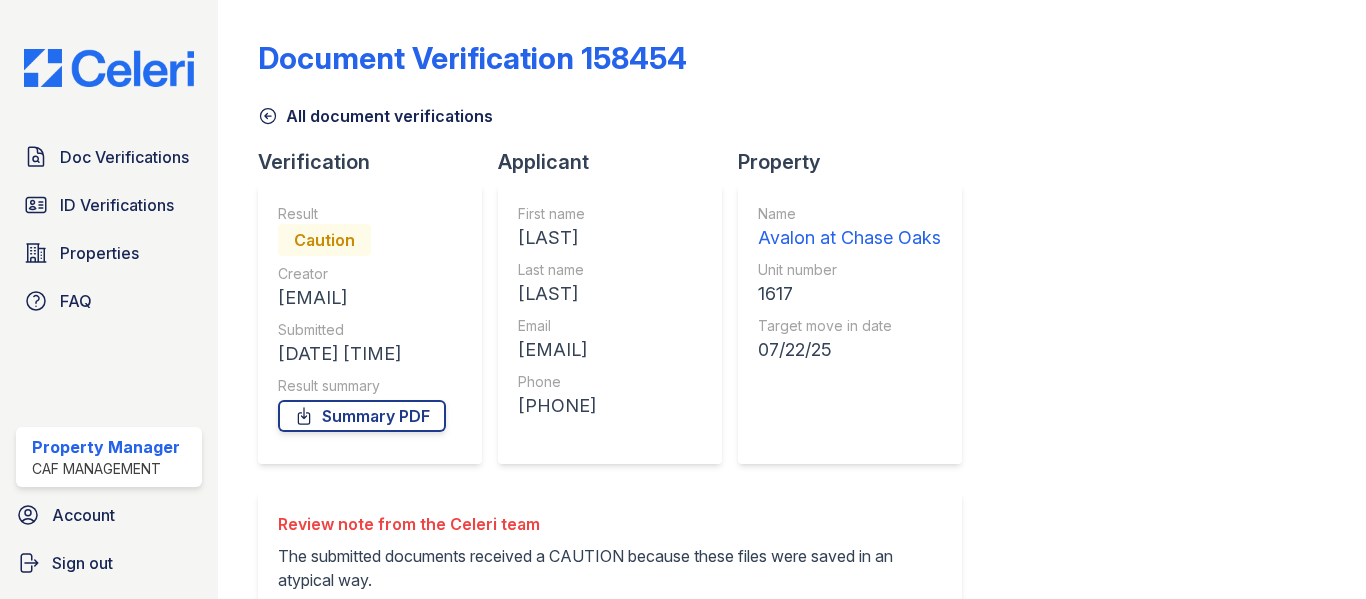 click 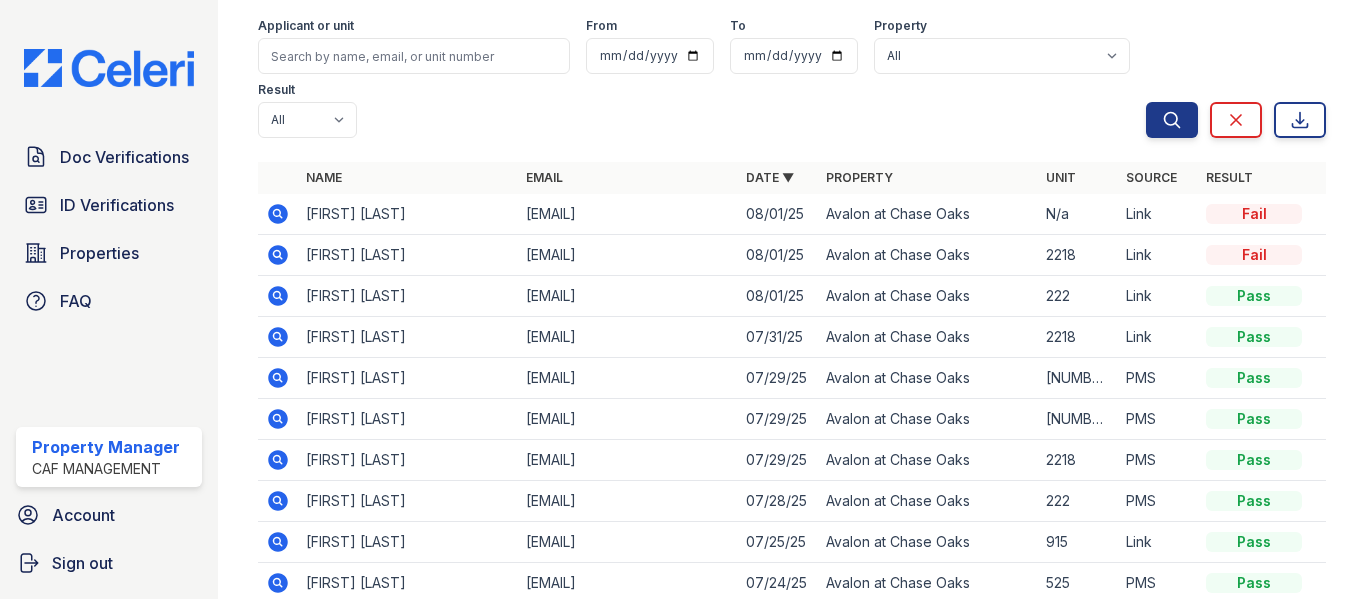 scroll, scrollTop: 89, scrollLeft: 0, axis: vertical 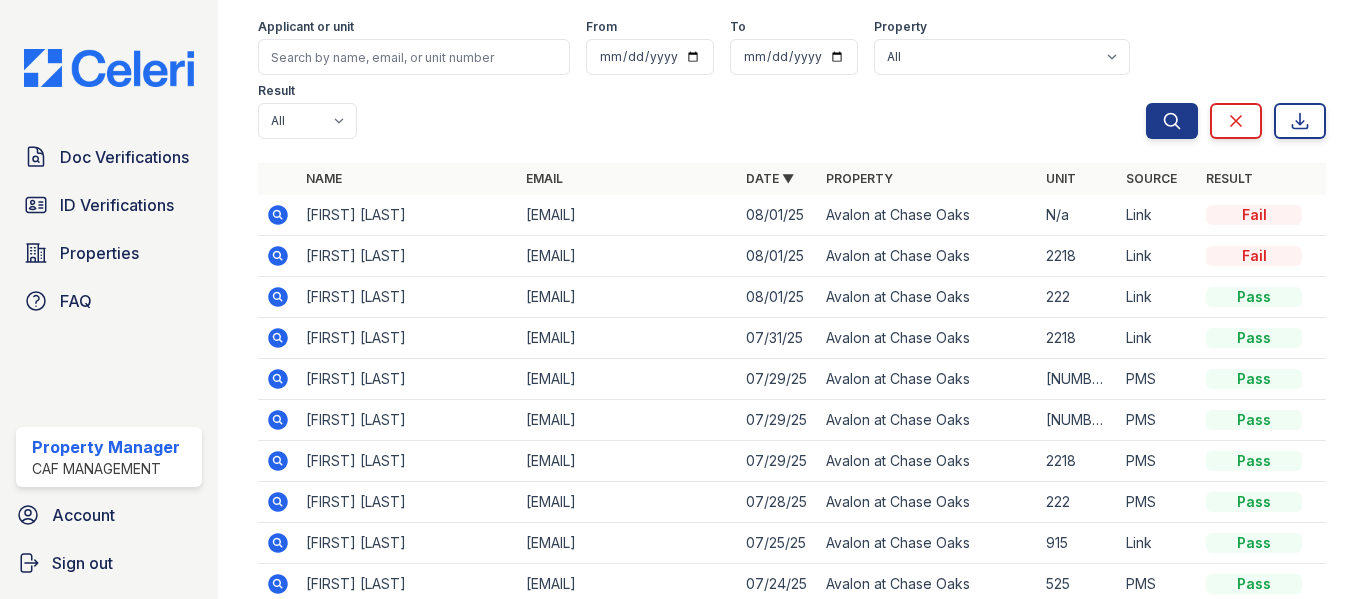 click 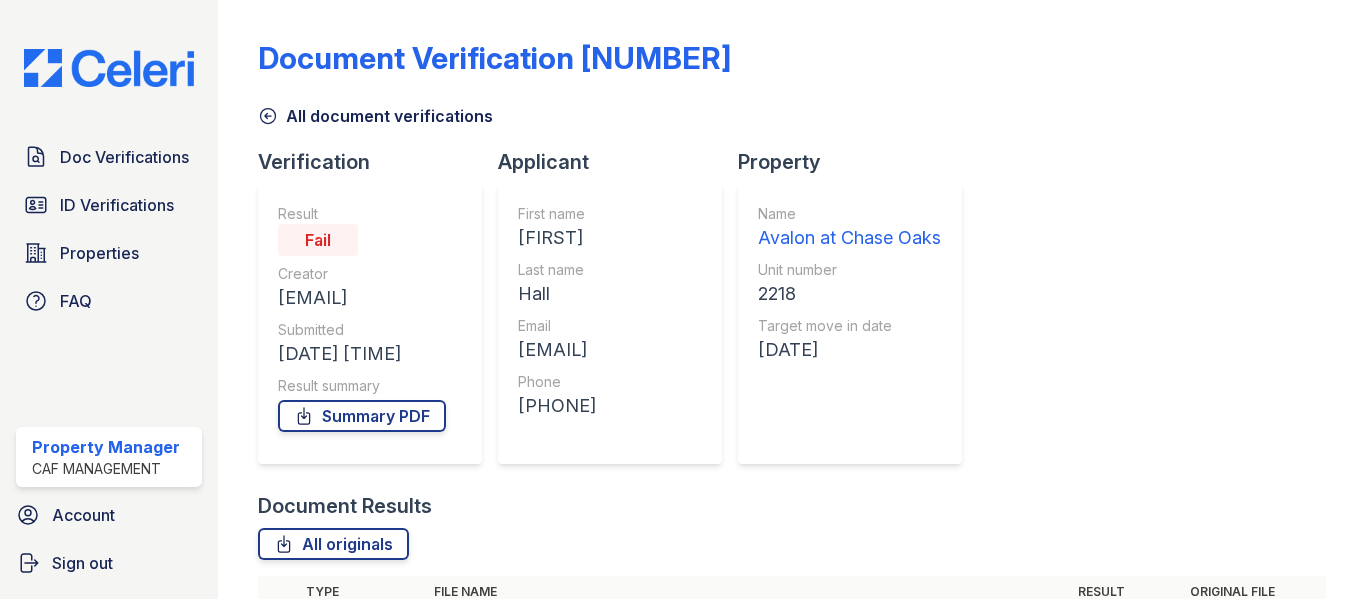 scroll, scrollTop: 0, scrollLeft: 0, axis: both 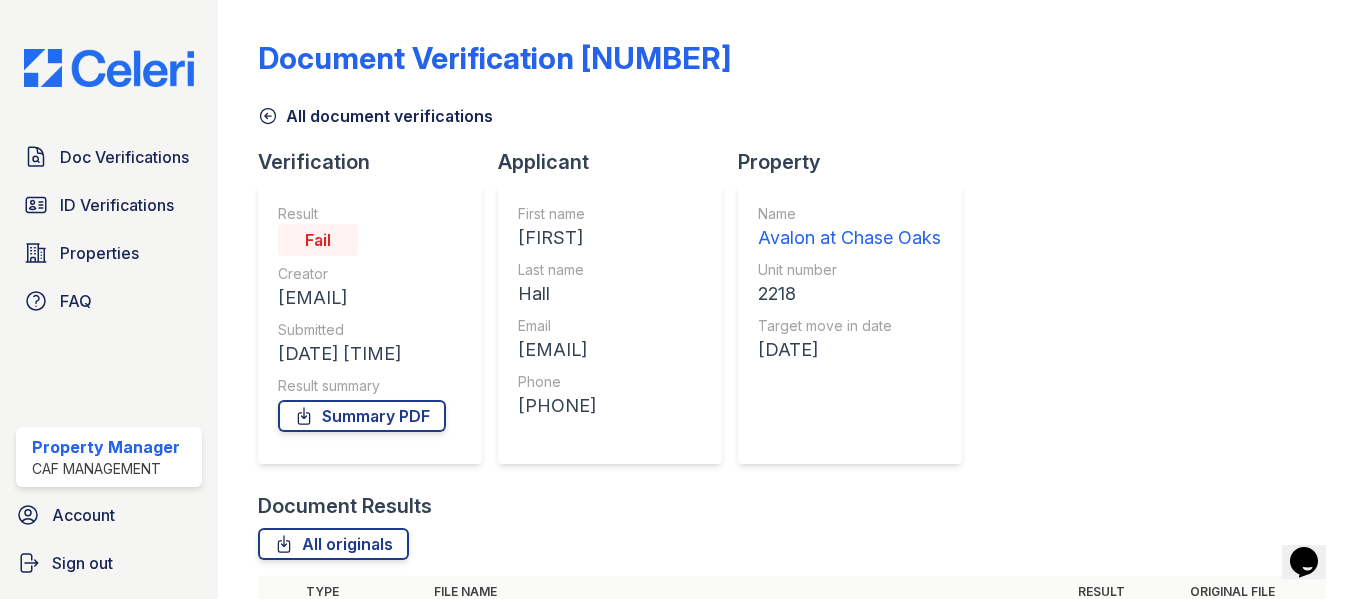 click 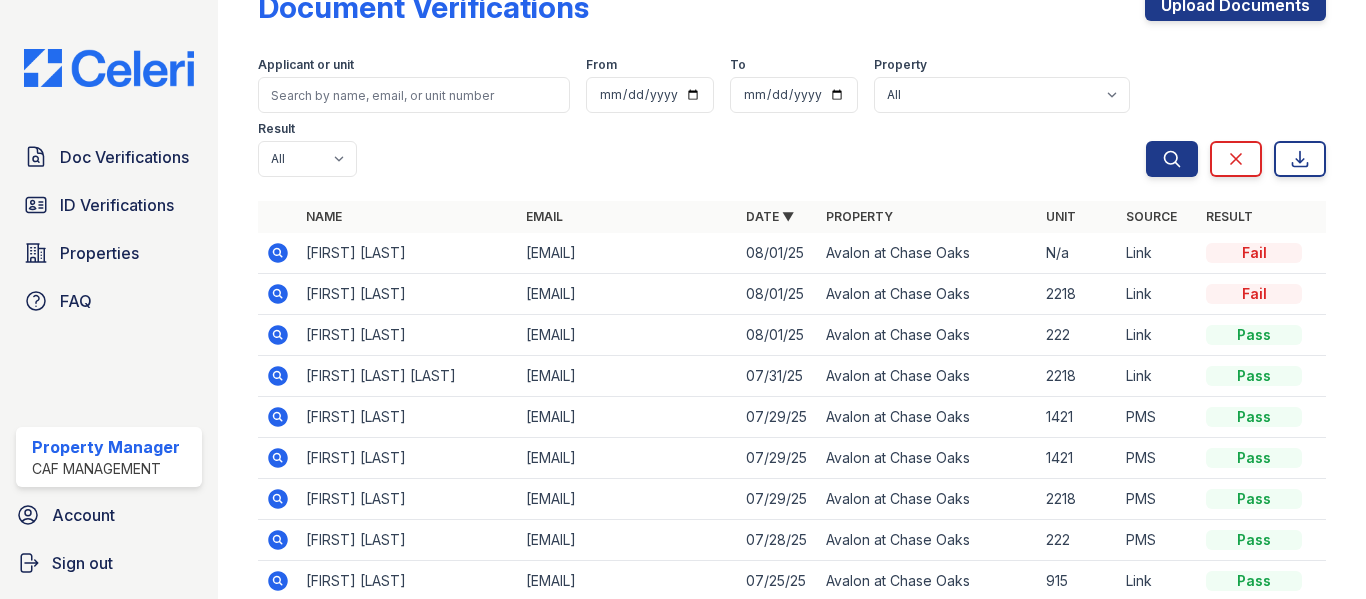 scroll, scrollTop: 0, scrollLeft: 0, axis: both 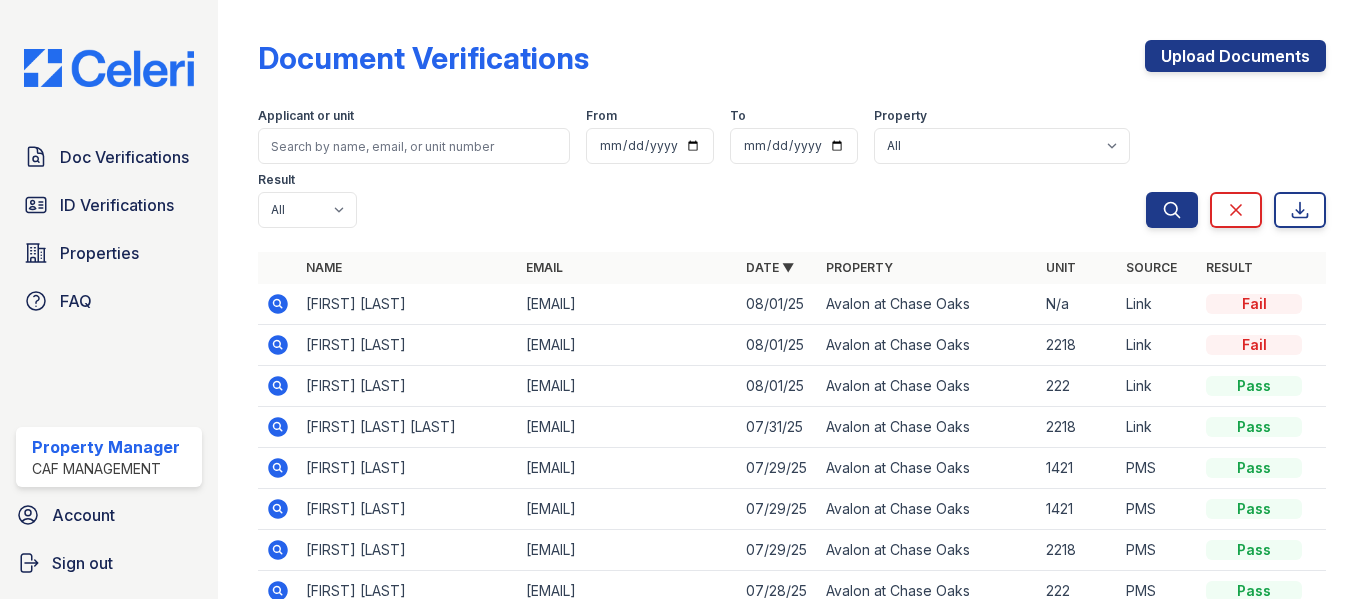 click on "Result" at bounding box center [1262, 268] 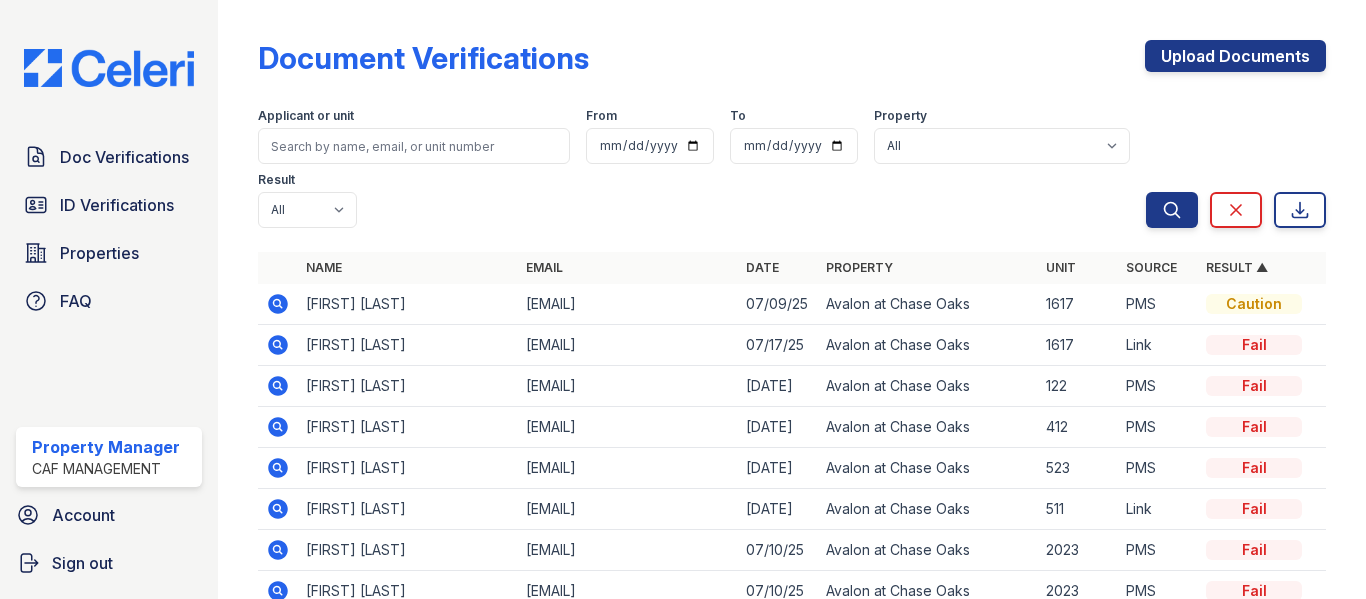 scroll, scrollTop: 100, scrollLeft: 0, axis: vertical 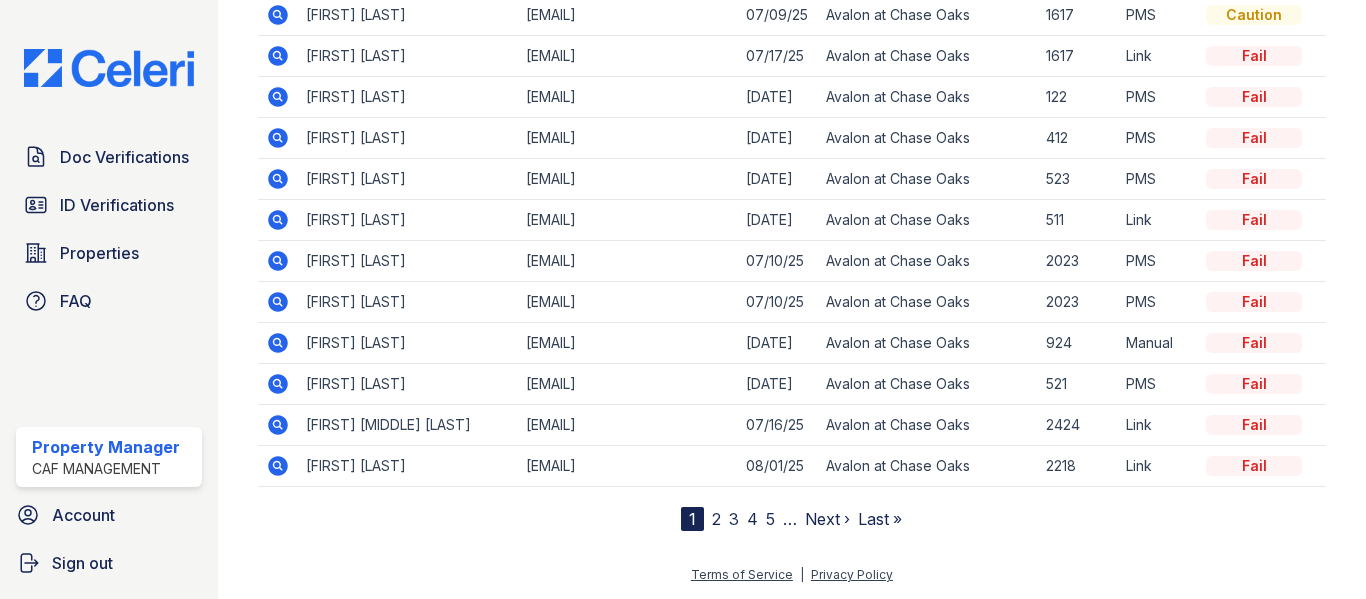 click on "2" at bounding box center [716, 519] 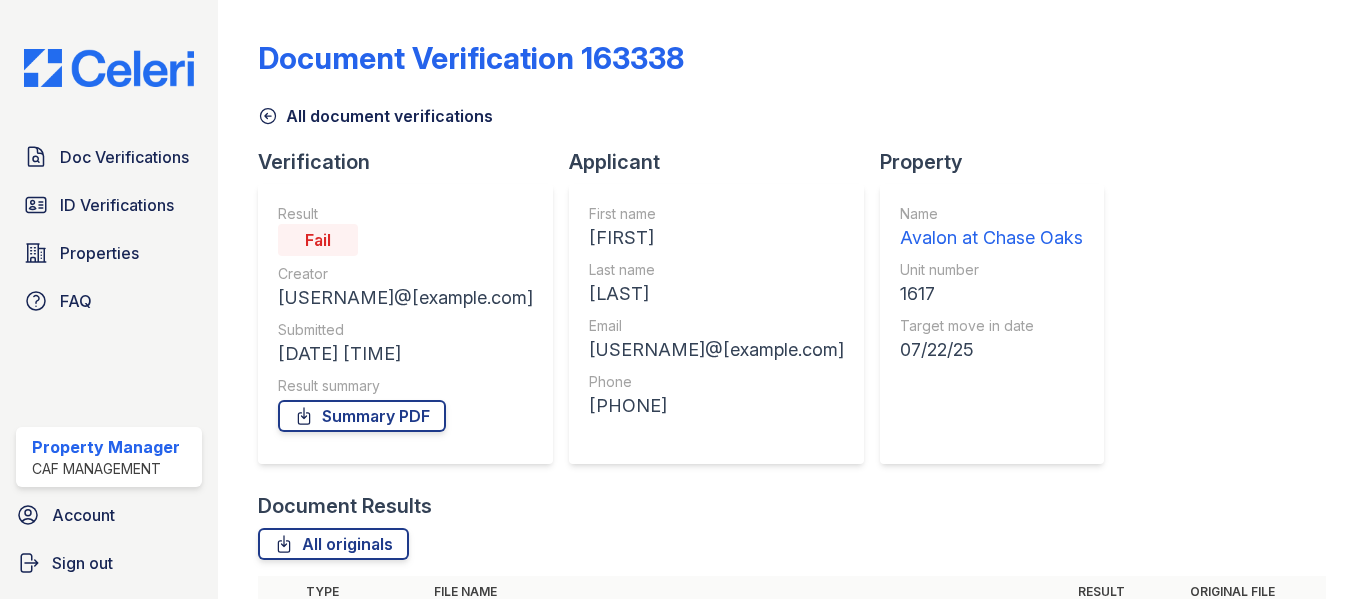 scroll, scrollTop: 0, scrollLeft: 0, axis: both 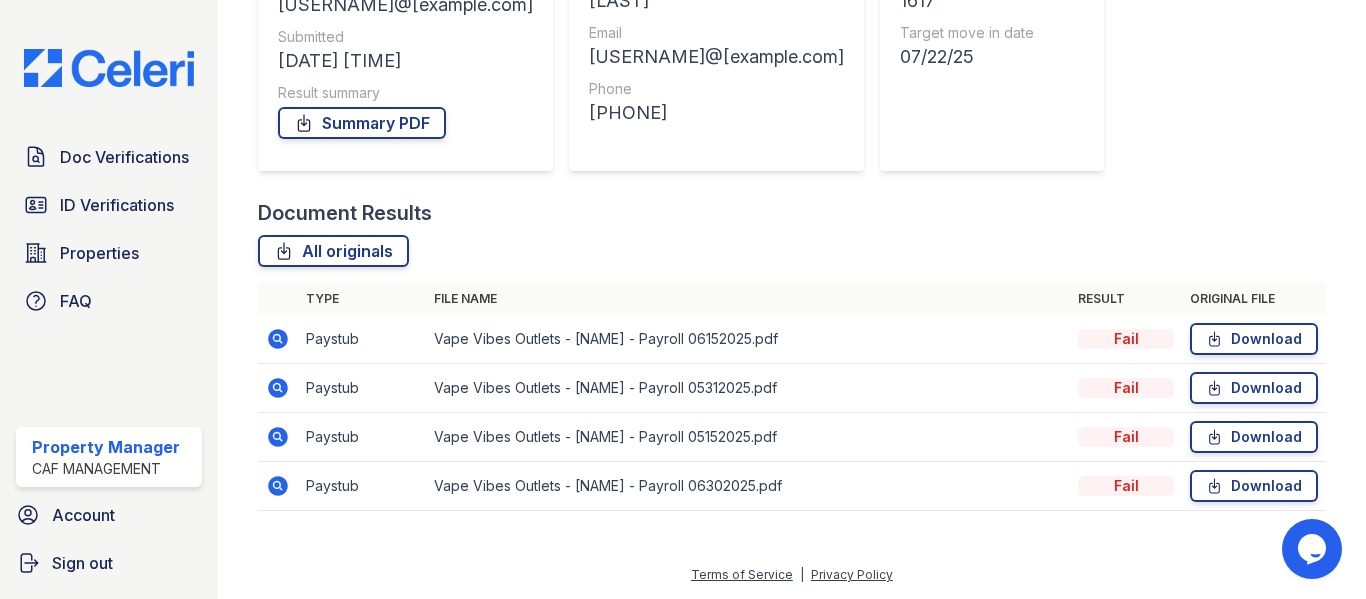 click 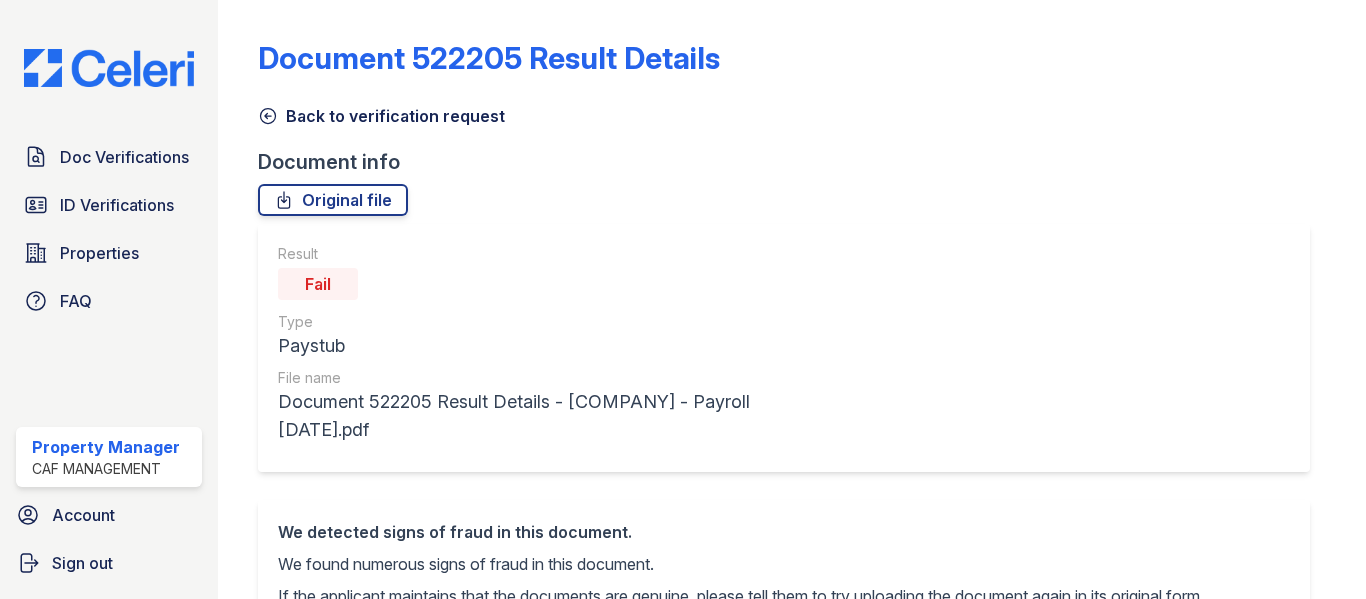 scroll, scrollTop: 0, scrollLeft: 0, axis: both 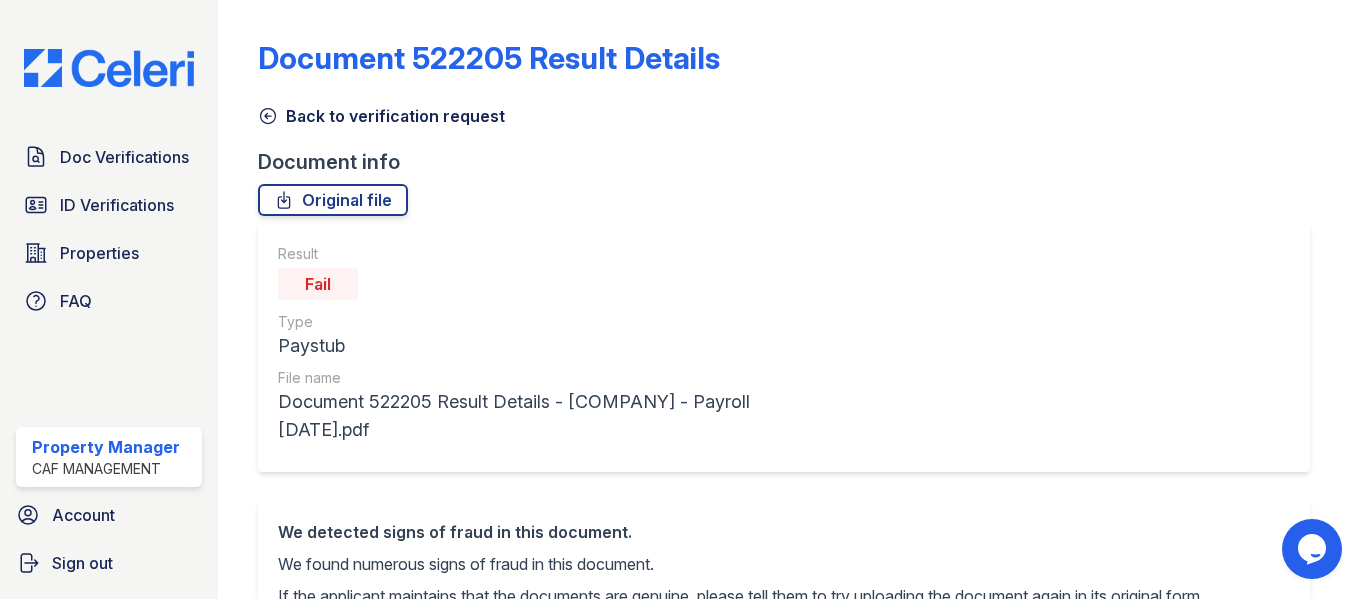 click at bounding box center (254, 819) 